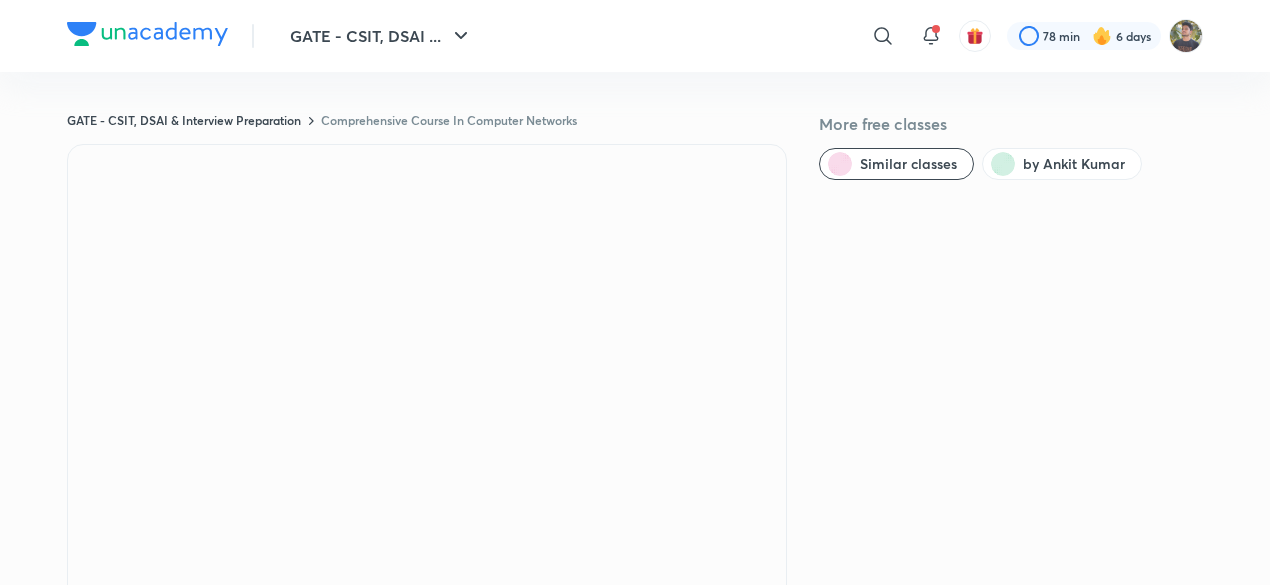 scroll, scrollTop: 0, scrollLeft: 0, axis: both 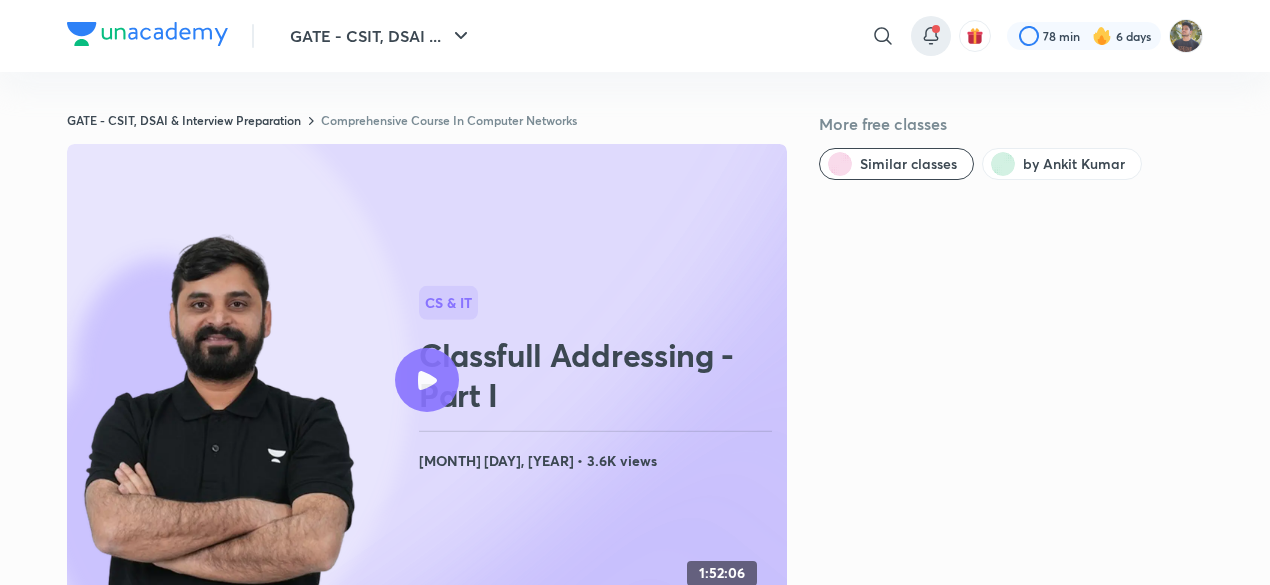 click 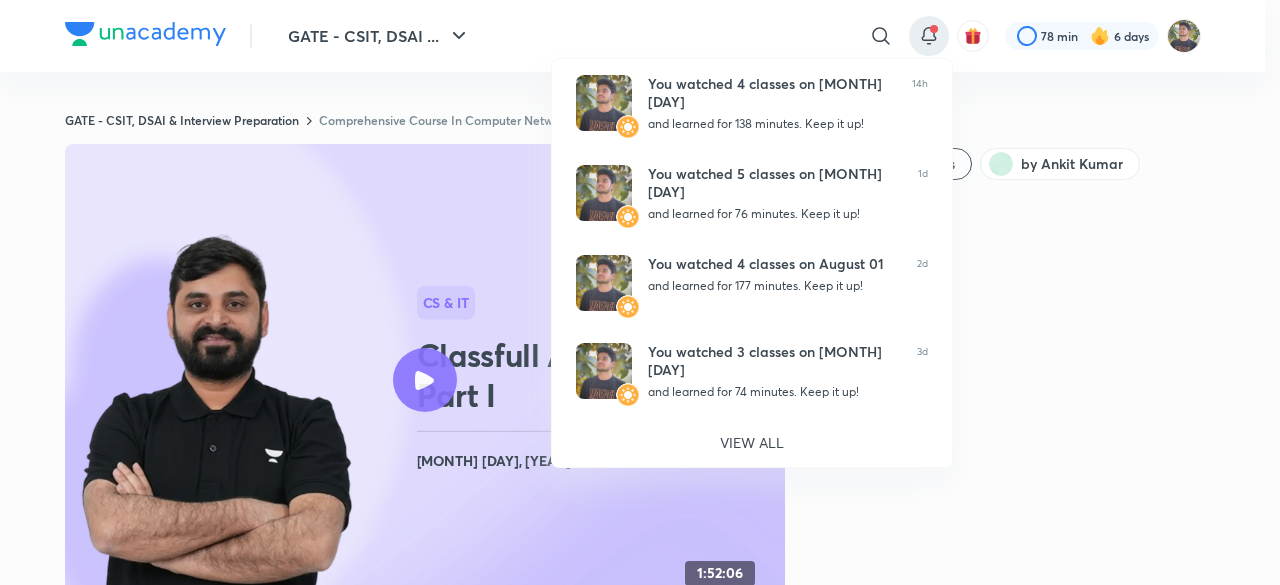 click at bounding box center (640, 292) 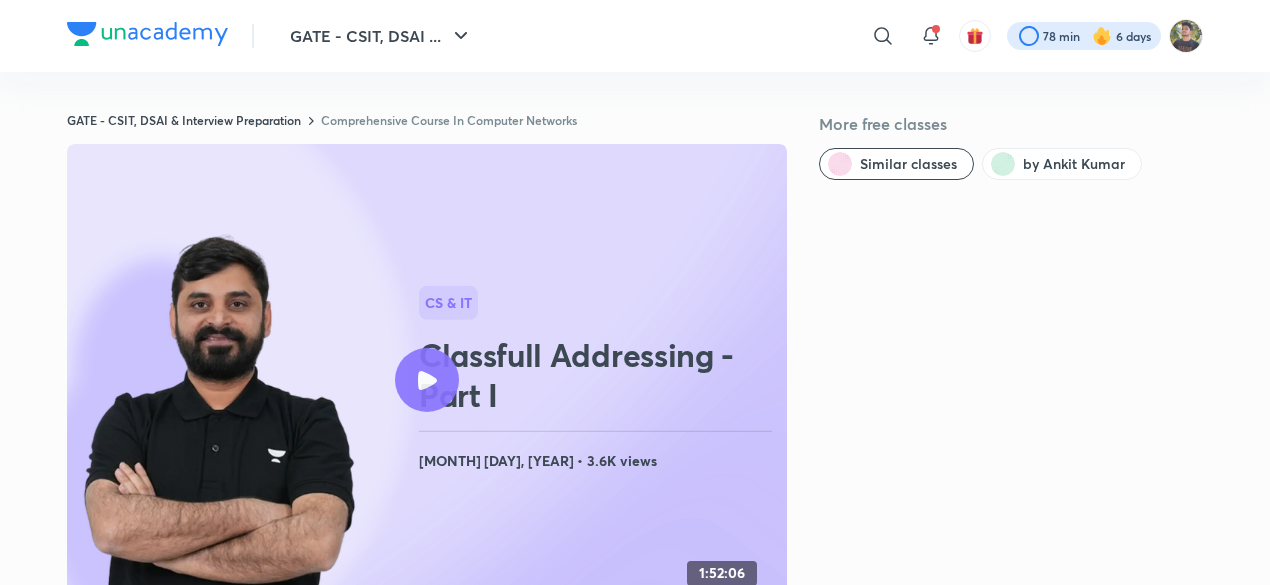 click at bounding box center (1084, 36) 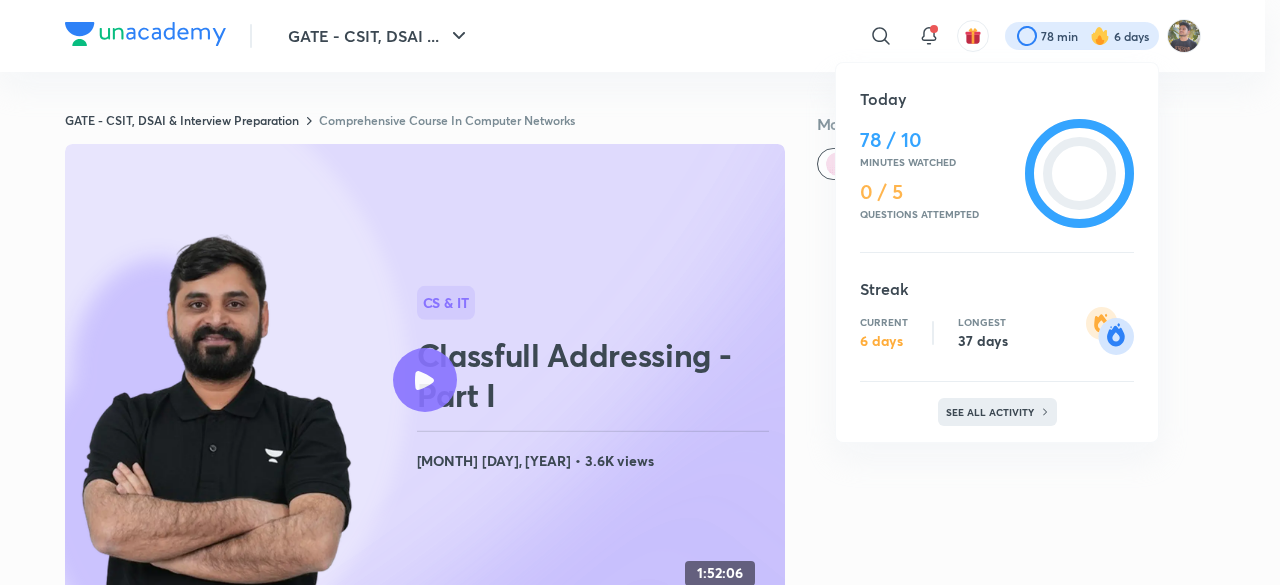 click on "See all activity" at bounding box center (992, 412) 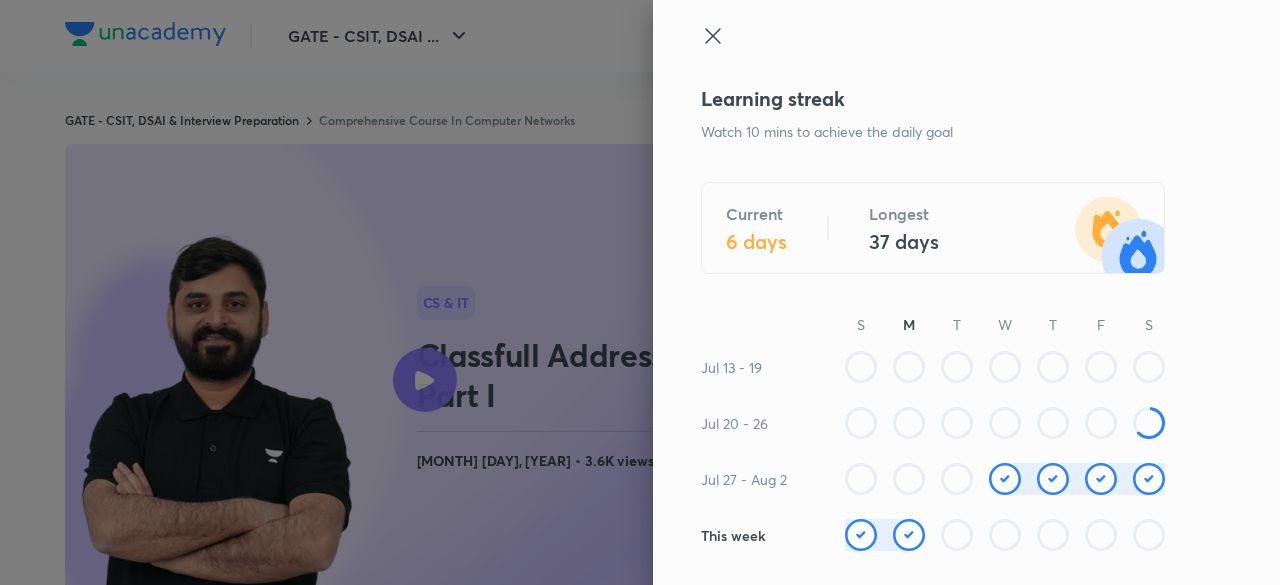 click at bounding box center (640, 292) 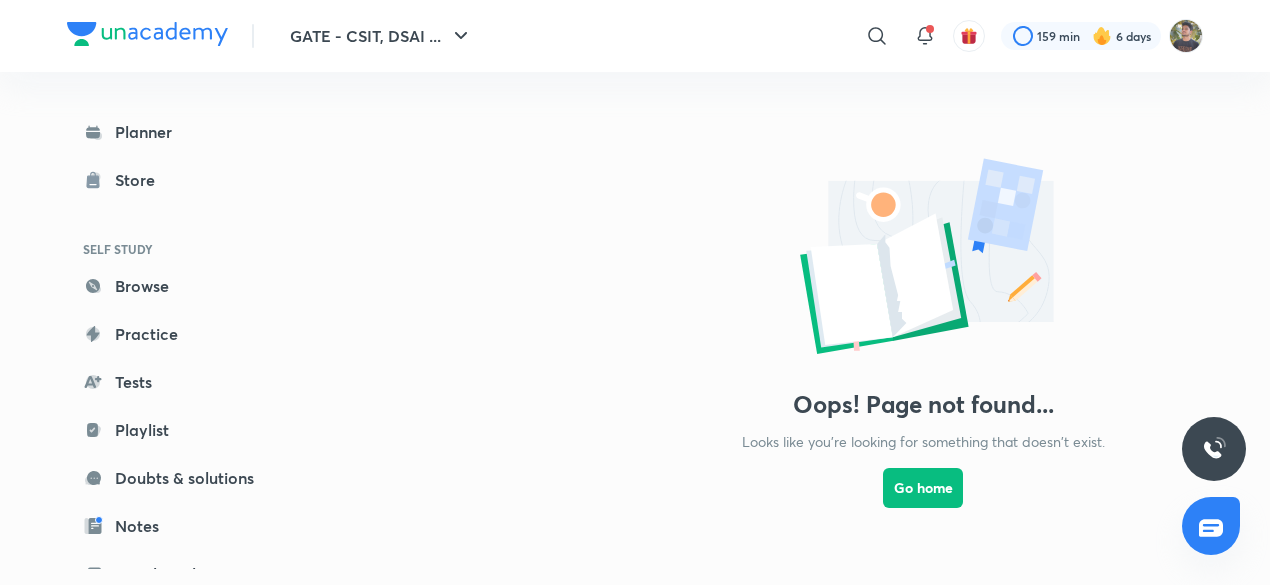 scroll, scrollTop: 0, scrollLeft: 0, axis: both 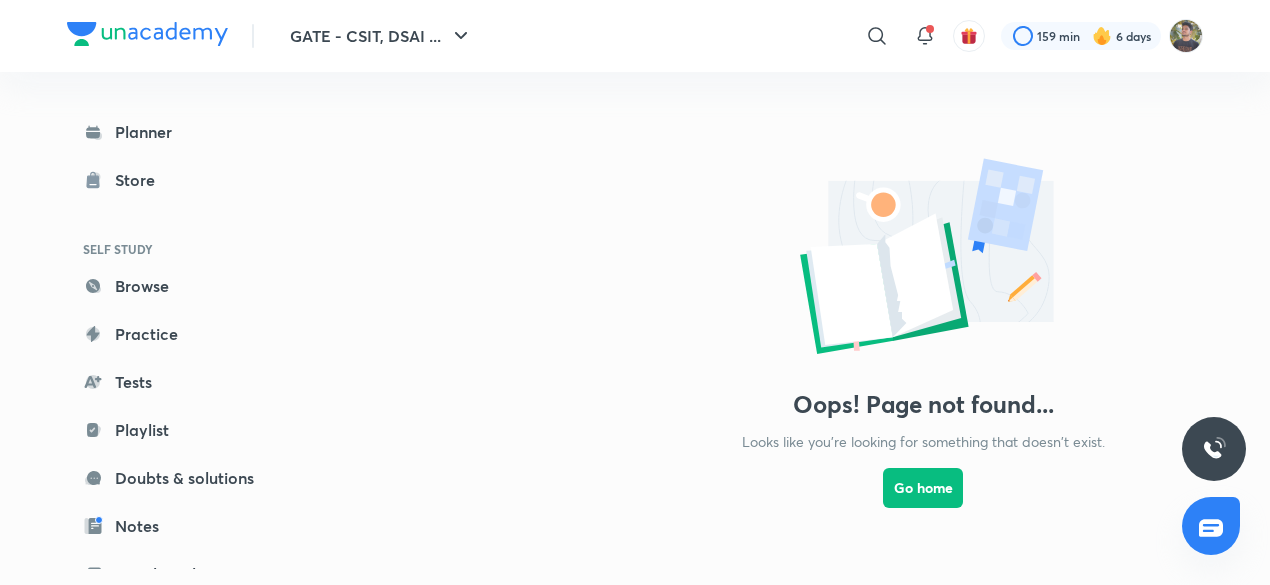 click at bounding box center (925, 36) 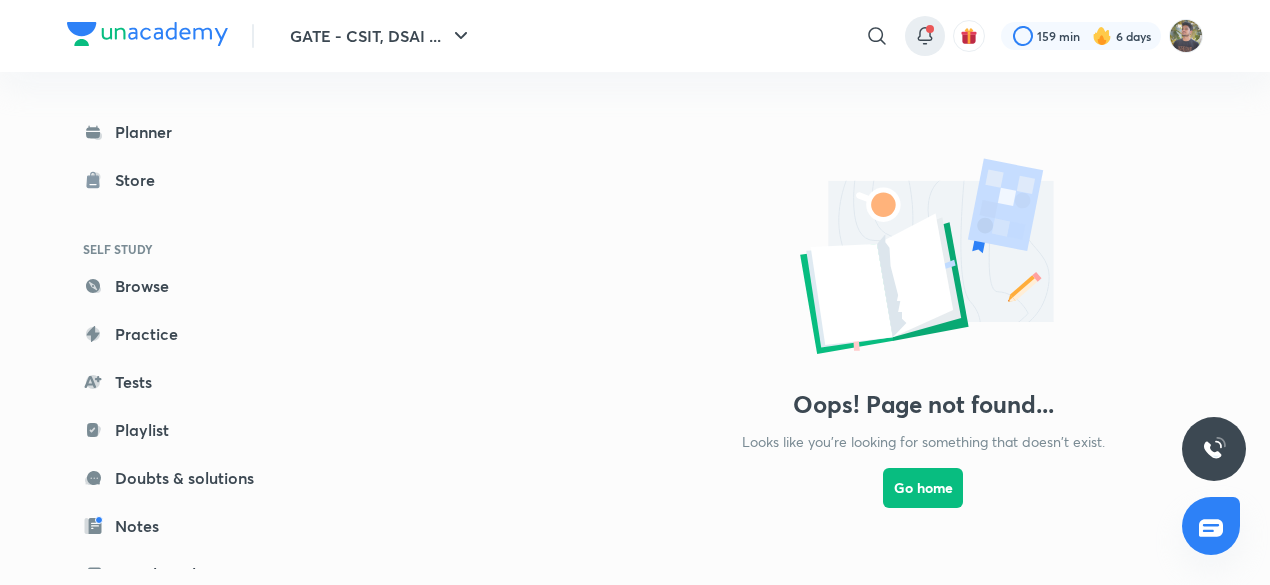 click 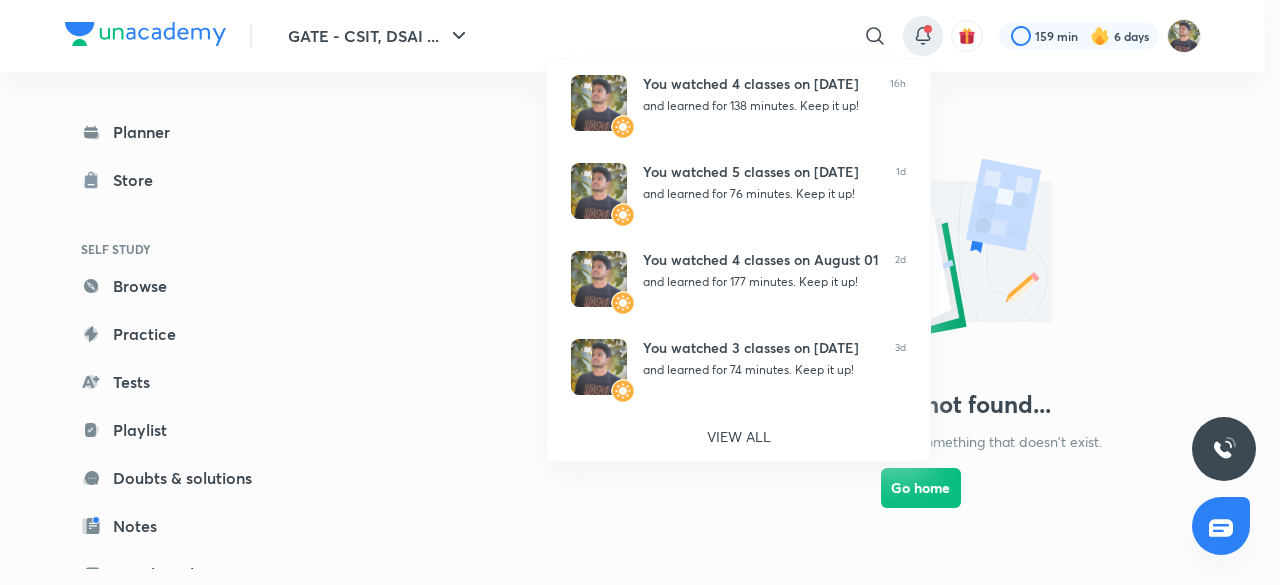 click at bounding box center (640, 292) 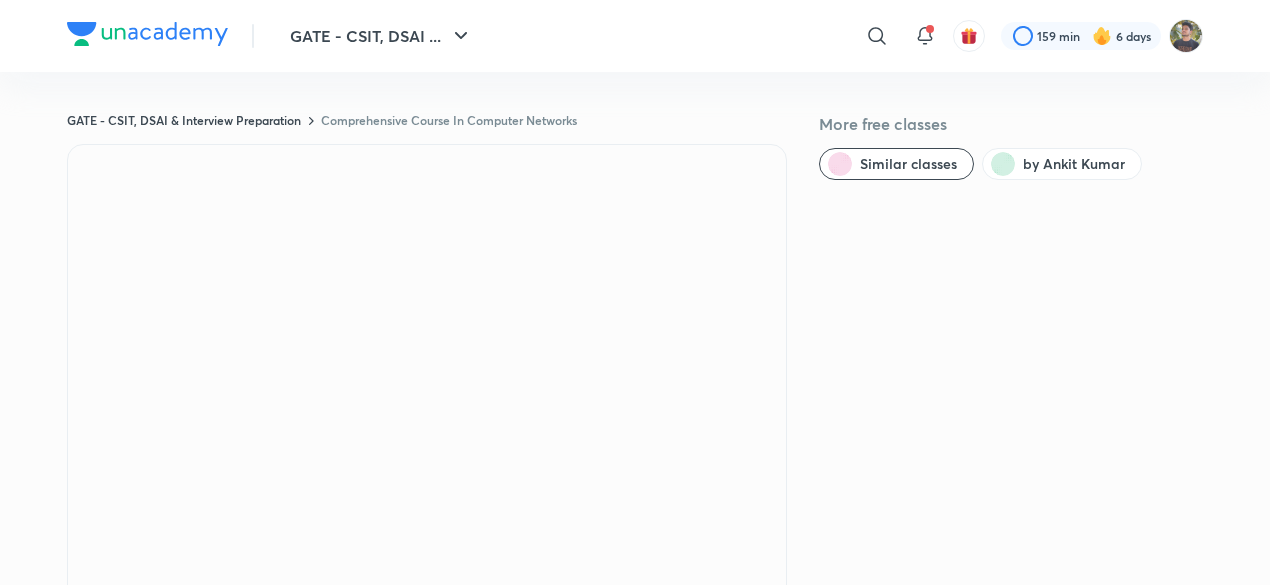 scroll, scrollTop: 923, scrollLeft: 0, axis: vertical 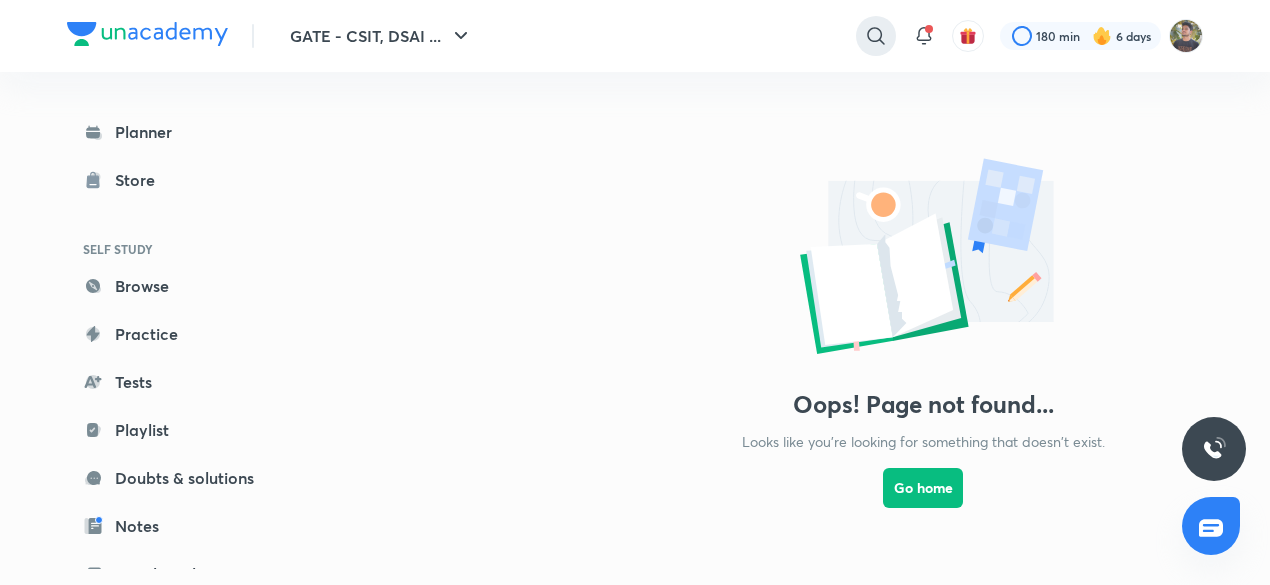 click 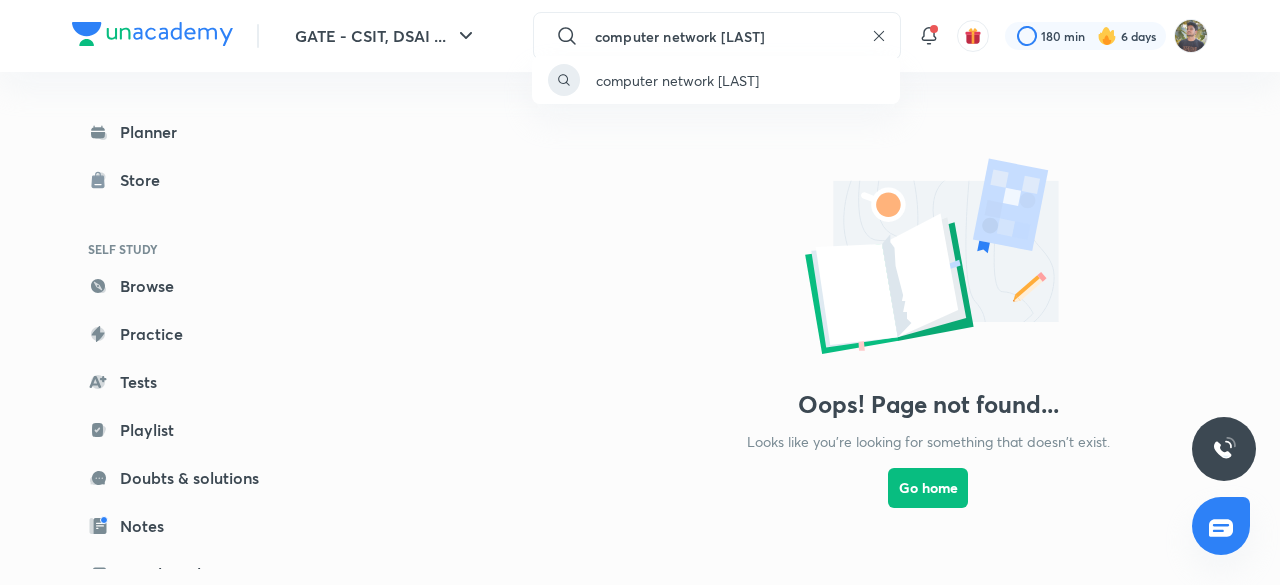 type on "computer network [LAST]" 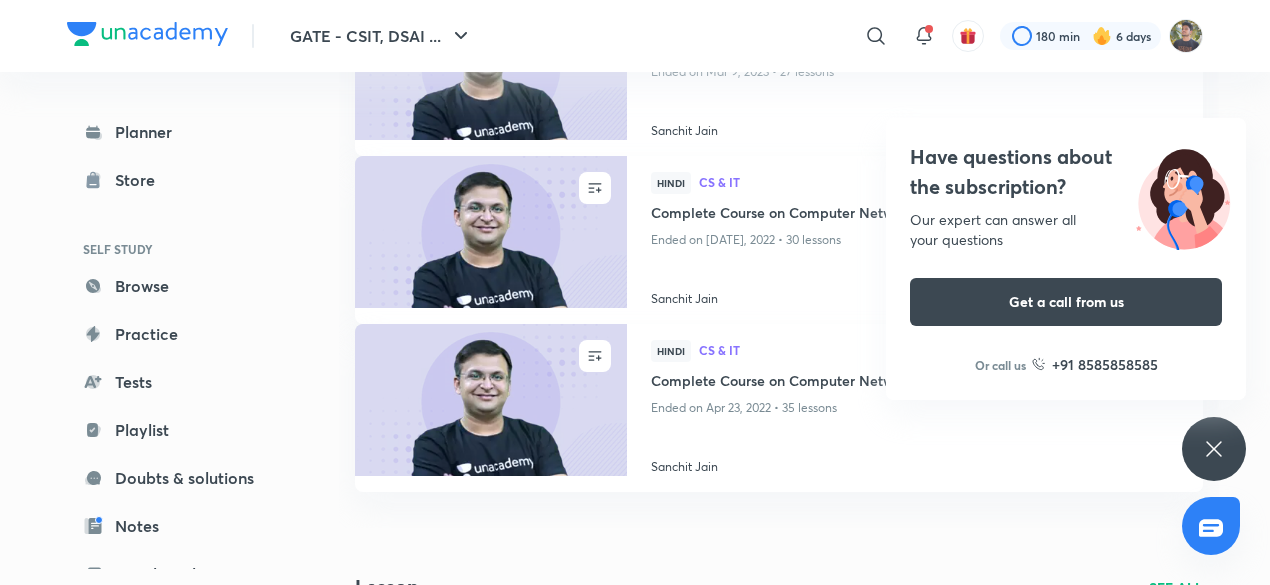scroll, scrollTop: 601, scrollLeft: 0, axis: vertical 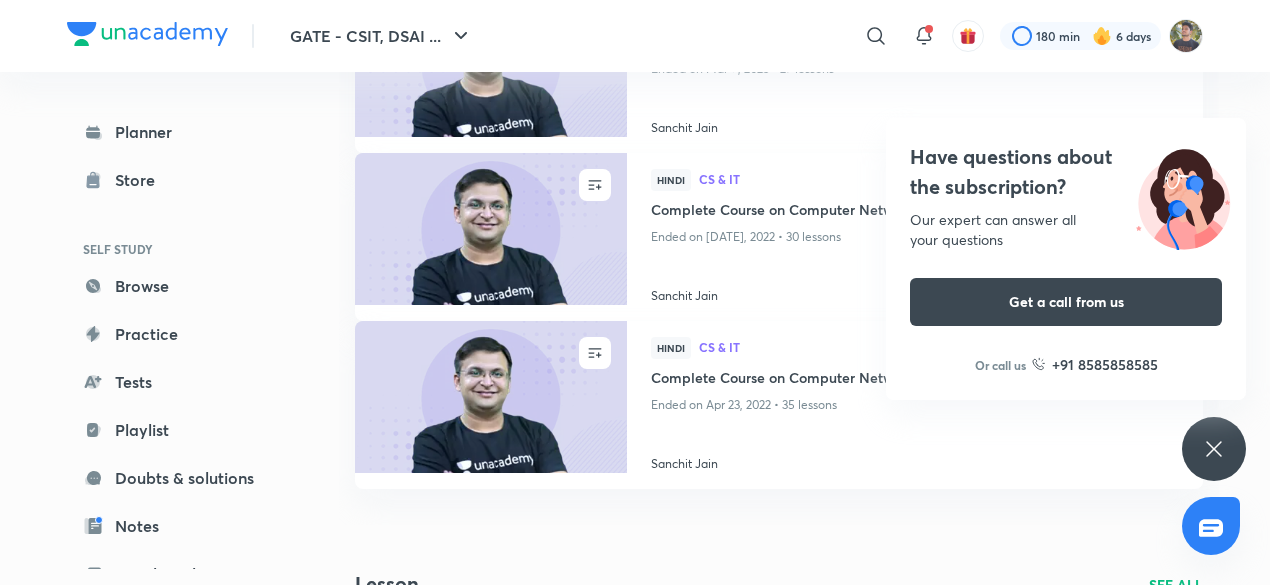 click 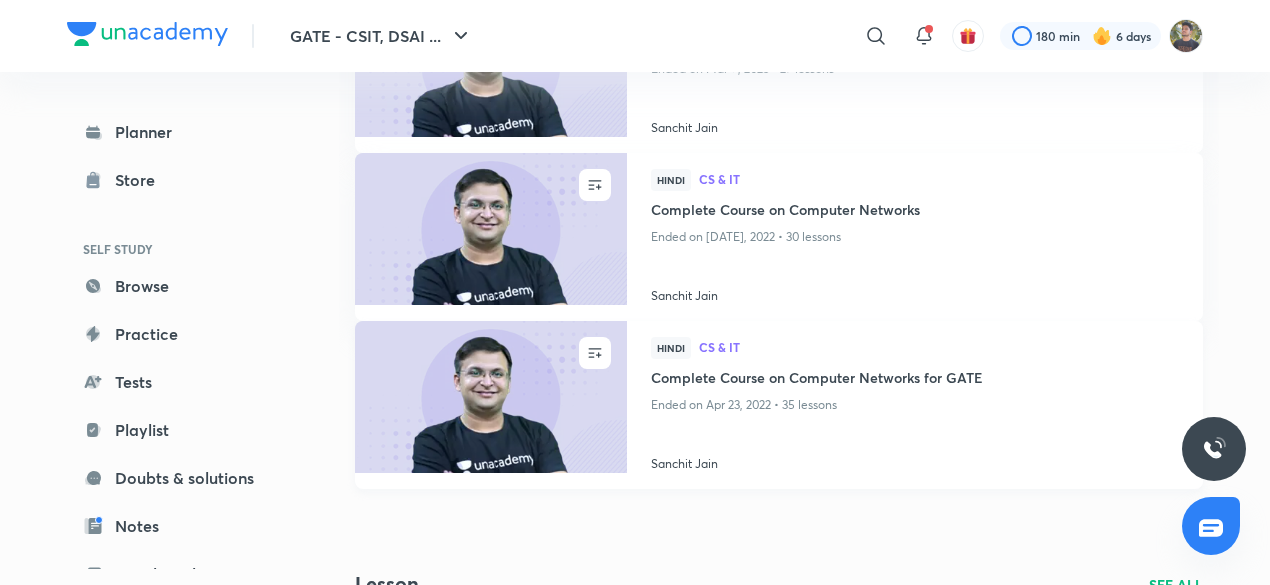 click at bounding box center (490, 396) 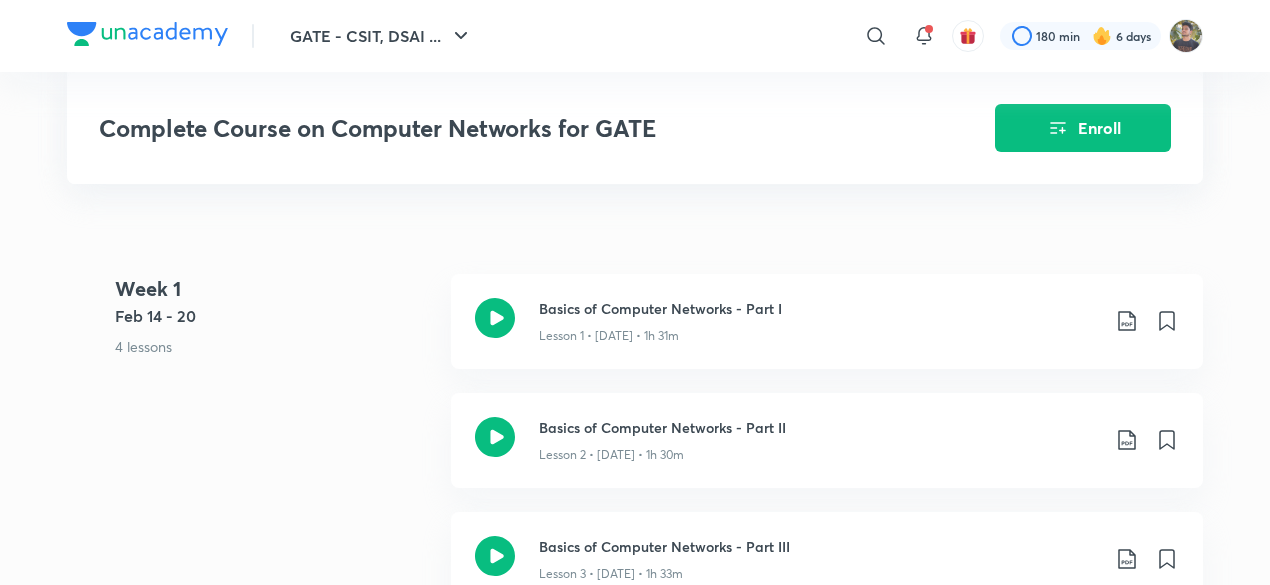 scroll, scrollTop: 416, scrollLeft: 0, axis: vertical 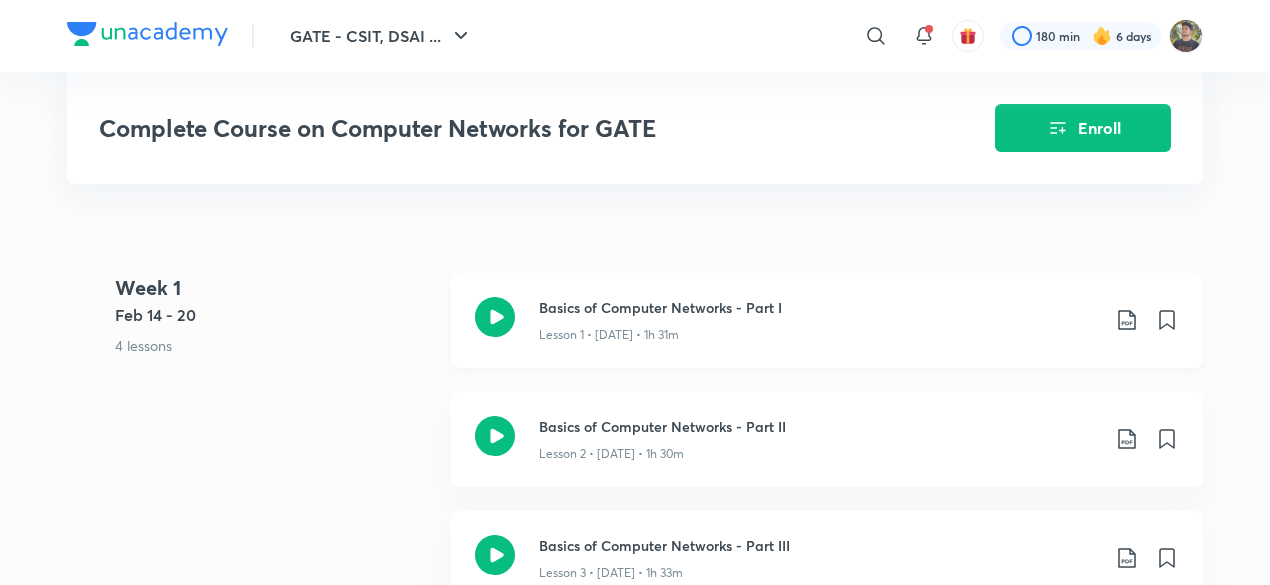 click on "Basics of Computer Networks - Part I" at bounding box center [819, 307] 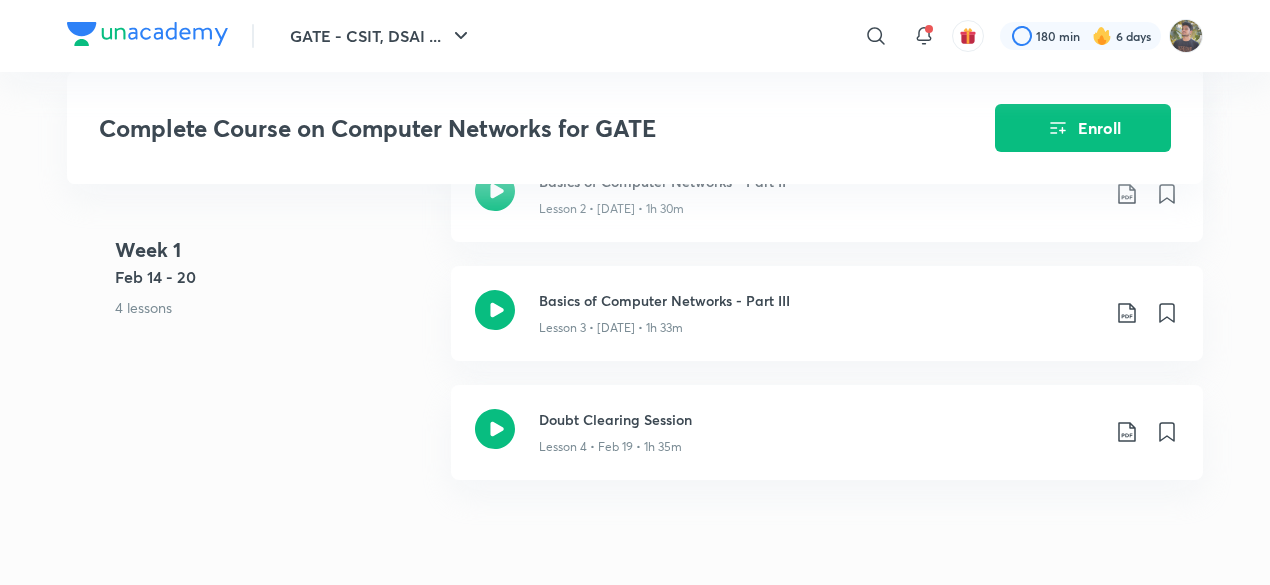 scroll, scrollTop: 682, scrollLeft: 0, axis: vertical 